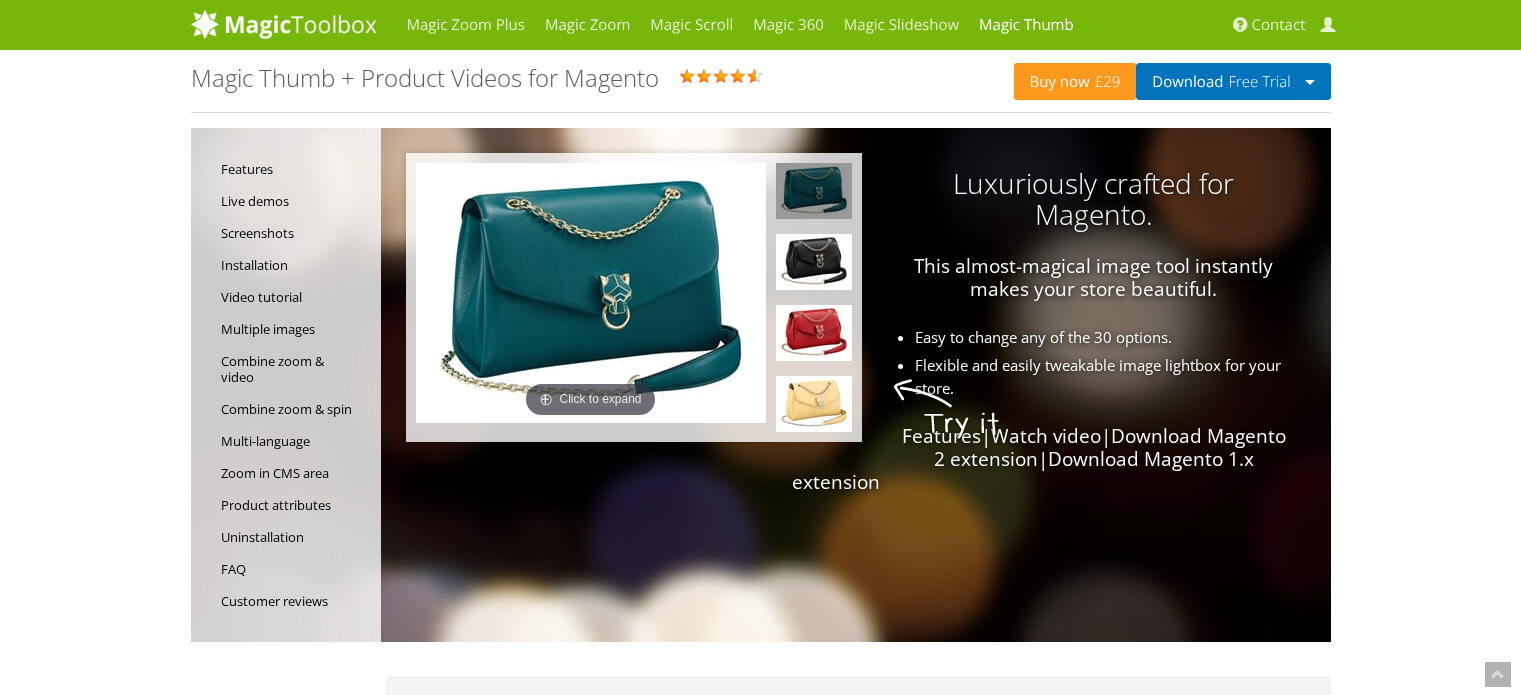 scroll, scrollTop: 440, scrollLeft: 0, axis: vertical 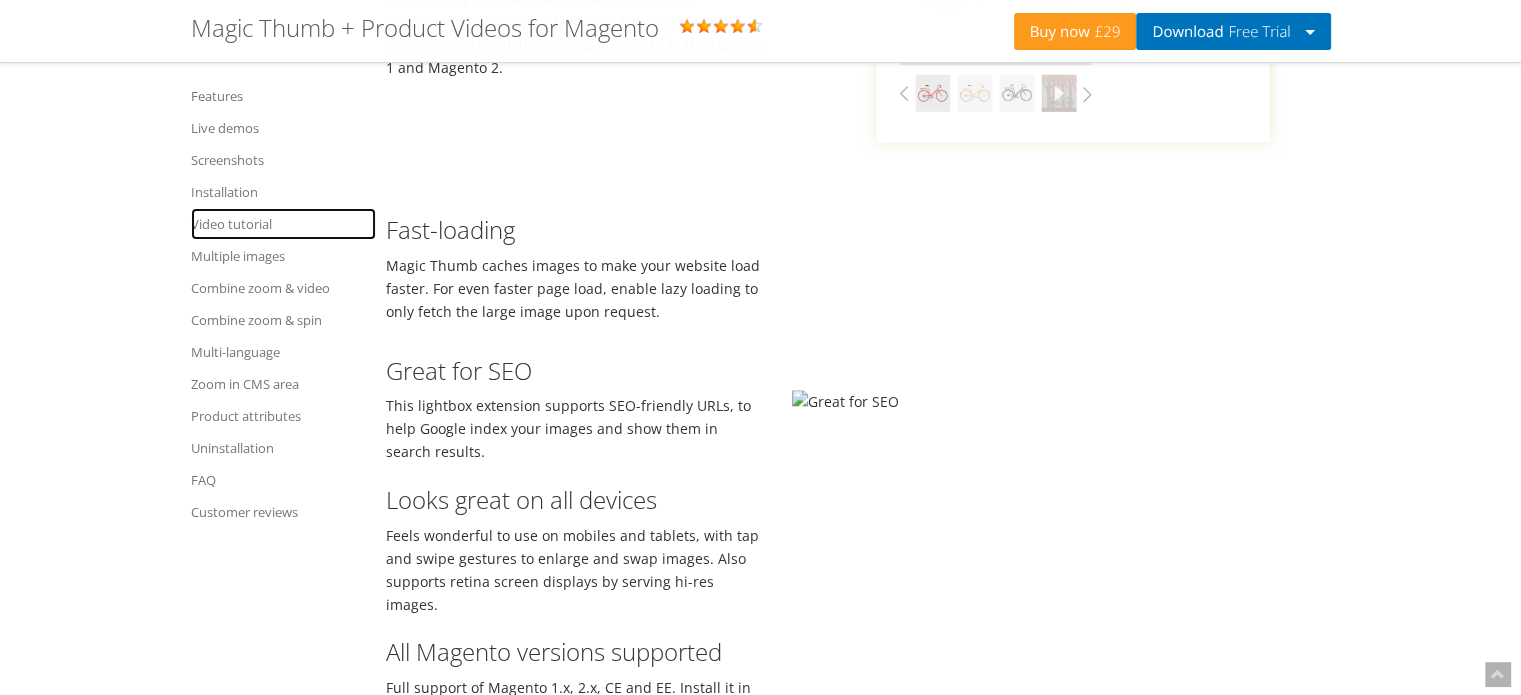 click on "Video tutorial" at bounding box center [283, 224] 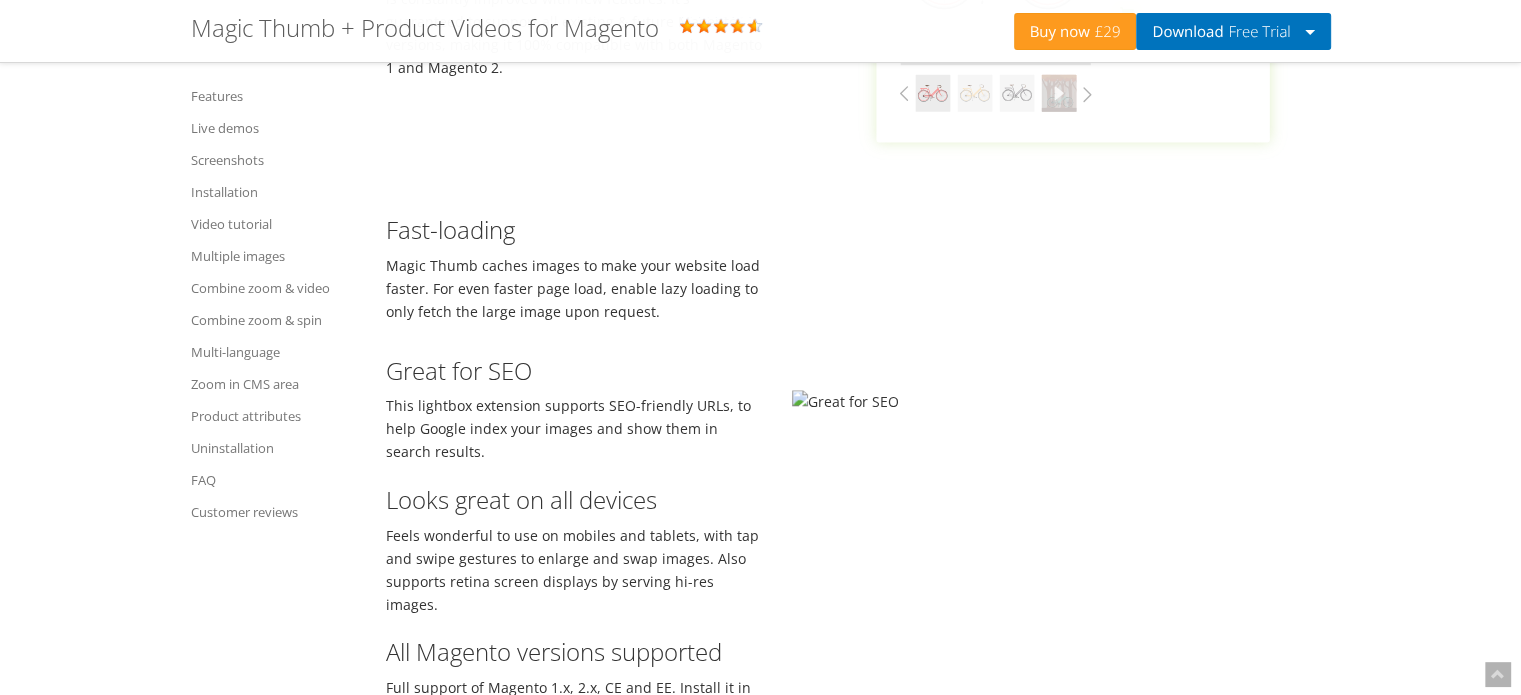 scroll, scrollTop: 6257, scrollLeft: 0, axis: vertical 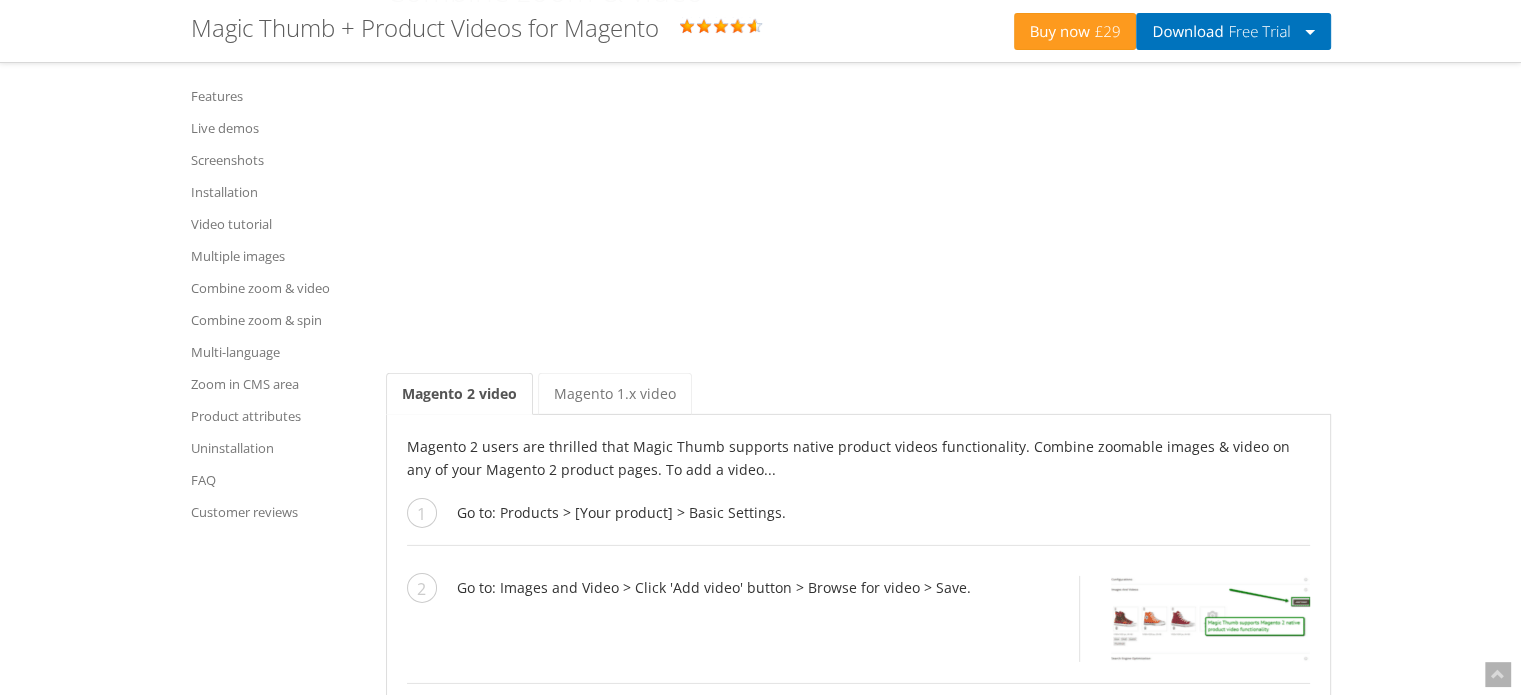 click on "No coding required. Use your Magic Thumb extension almost anywhere on your Magento site. You can even apply different zoom options to each page or block. Supported pages & blocks Product details page Category page New products block (Magento 1.x) Recently viewed products (Magento 1.x) CMS pages (Magento 1.x) Manual install elsewhere    Supported features Multiple images (uploaded with the default Magento image manager) Multi-language (different locales) Product options (use different images for each option value, by "Drop-down" and "Radio Buttons") Different configs for different themes Show additional selectors on category page Magento image clipped can be ignored Native Magento watermarks Can be used with our other Magento modules   Enterprise: 2.4.x, 1.11.x - 1.14.x Community: 2.4.x, 1.4.x - 1.9.x   Rating: 4.8 ( 4 reviews ) Product videos increase conversion rates by a significant amount. According to various studies, people who watched product explainer videos were 144% more likely to make a purchase" at bounding box center [858, -268] 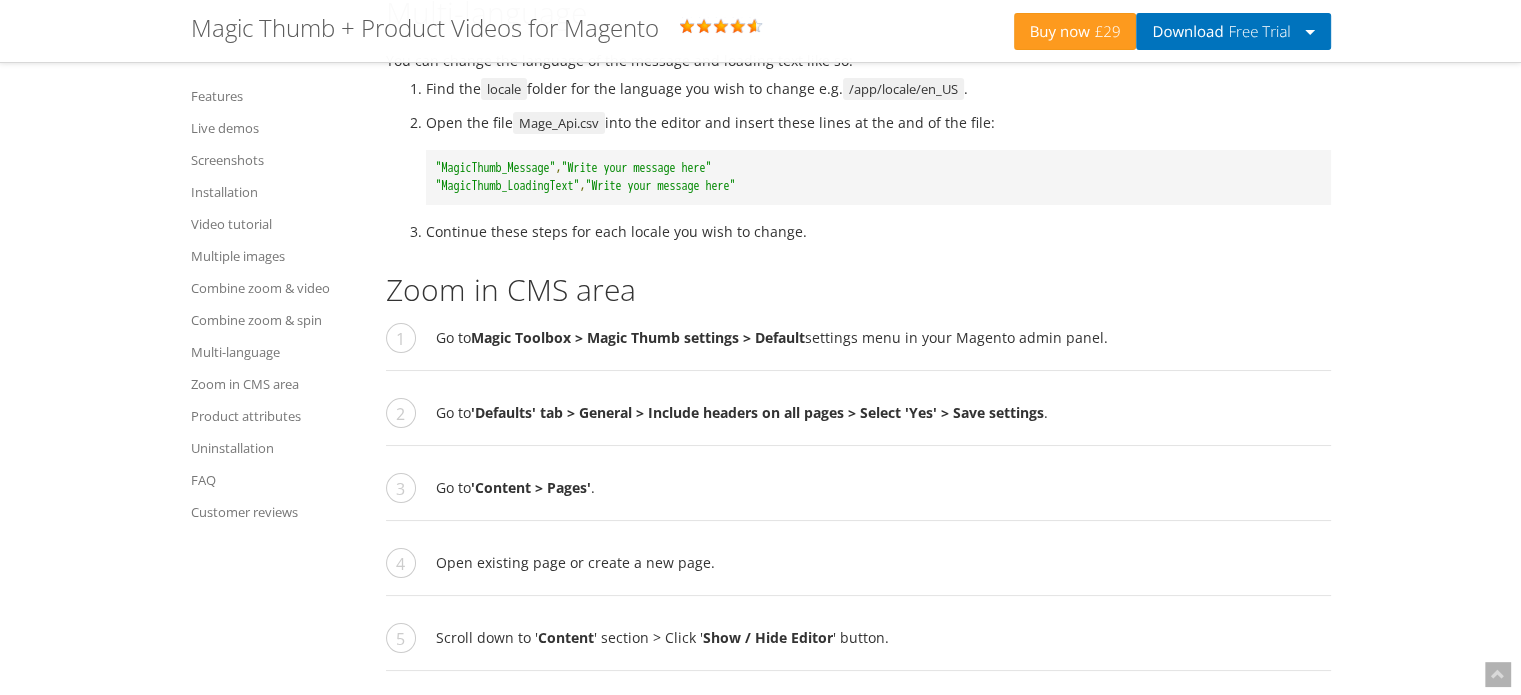 scroll, scrollTop: 7617, scrollLeft: 0, axis: vertical 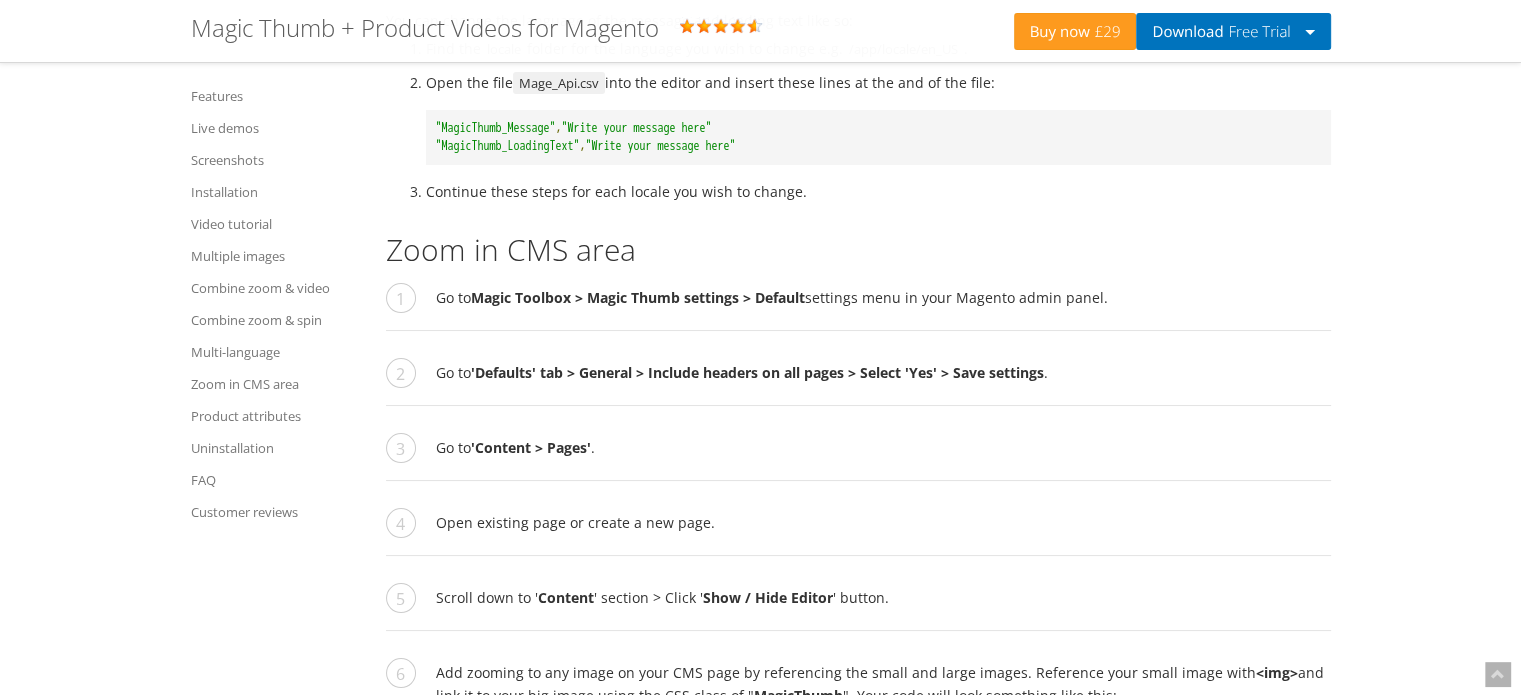 click on "Magic Zoom Plus   Magic Zoom   Magic Scroll   Magic 360   Magic Slideshow   Magic Thumb    Contact   My Account   Buy now  £29   Download  Free Trial    Magento 2 extension  Magento 1.x extension Magic Thumb + Product Videos for Magento   Rating: 4.8 ( 4 reviews ) Features Live demos Screenshots Installation Video tutorial Multiple images Combine zoom & video Combine zoom & spin Multi-language Zoom in CMS area Product attributes Uninstallation FAQ Customer reviews Click to expand         Luxuriously crafted for Magento. This almost-magical image tool instantly makes your store beautiful. Easy to change any of the 30 options. Flexible and easily tweakable image lightbox for your store. Features  |  Watch video  |  Download Magento 2 extension  |  Download Magento 1.x extension No coding required. Use your Magic Thumb extension almost anywhere on your Magento site. You can even apply different zoom options to each page or block. Supported pages & blocks Product details page Category page" at bounding box center (760, -1676) 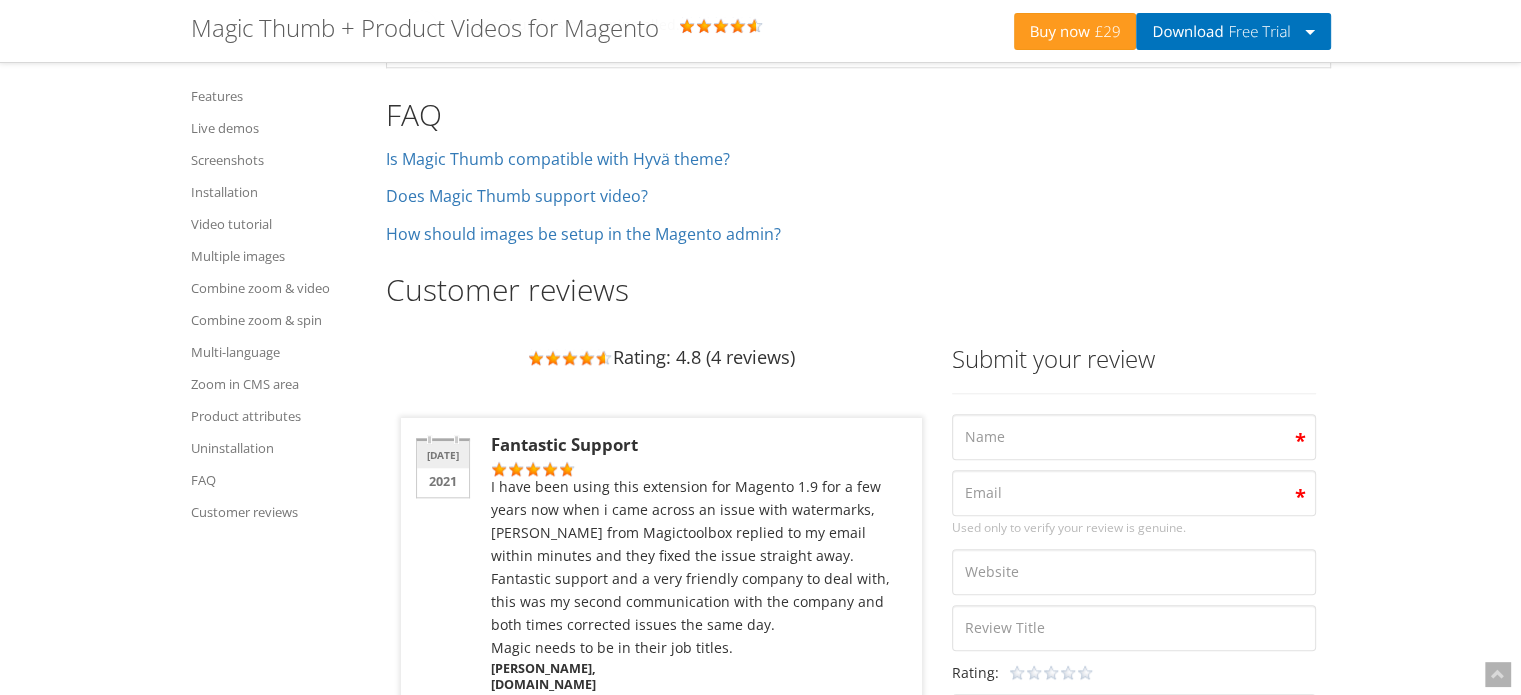 scroll, scrollTop: 9697, scrollLeft: 0, axis: vertical 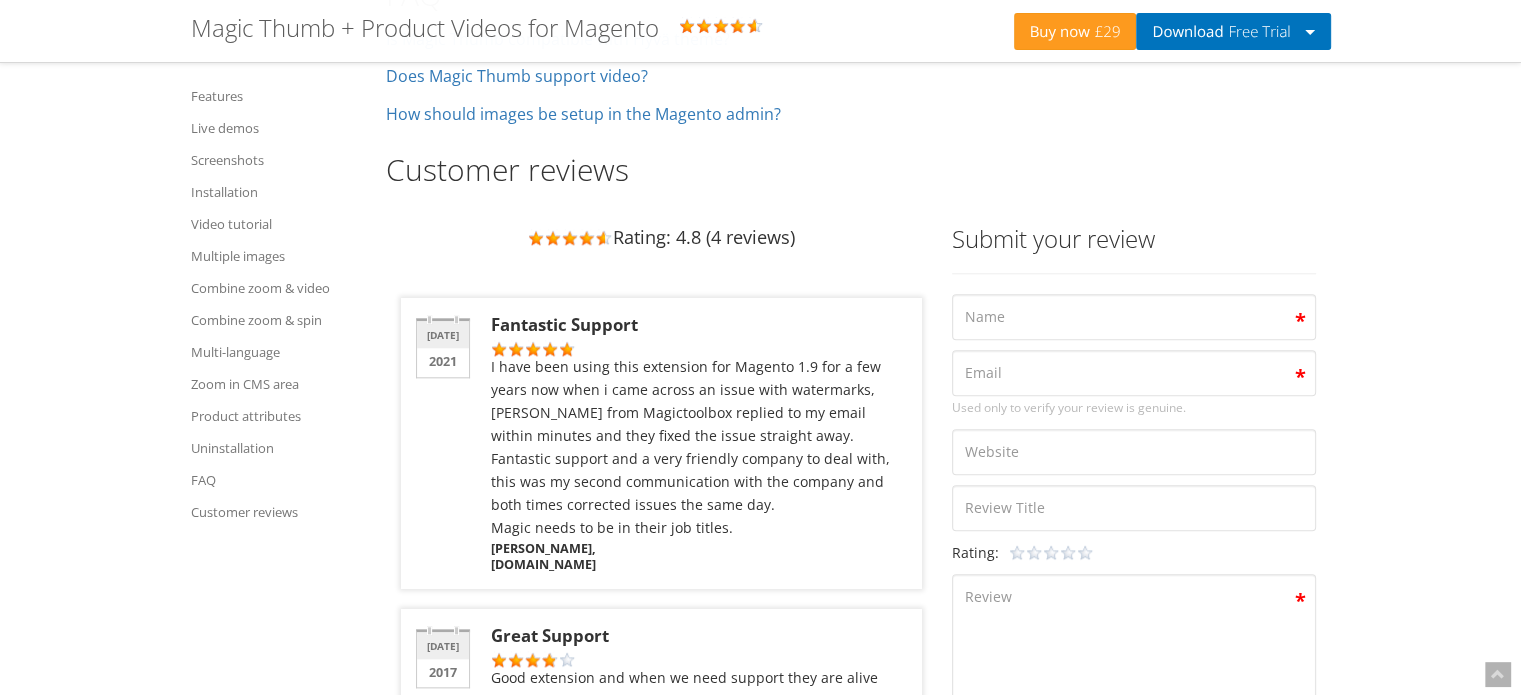 click at bounding box center [543, -609] 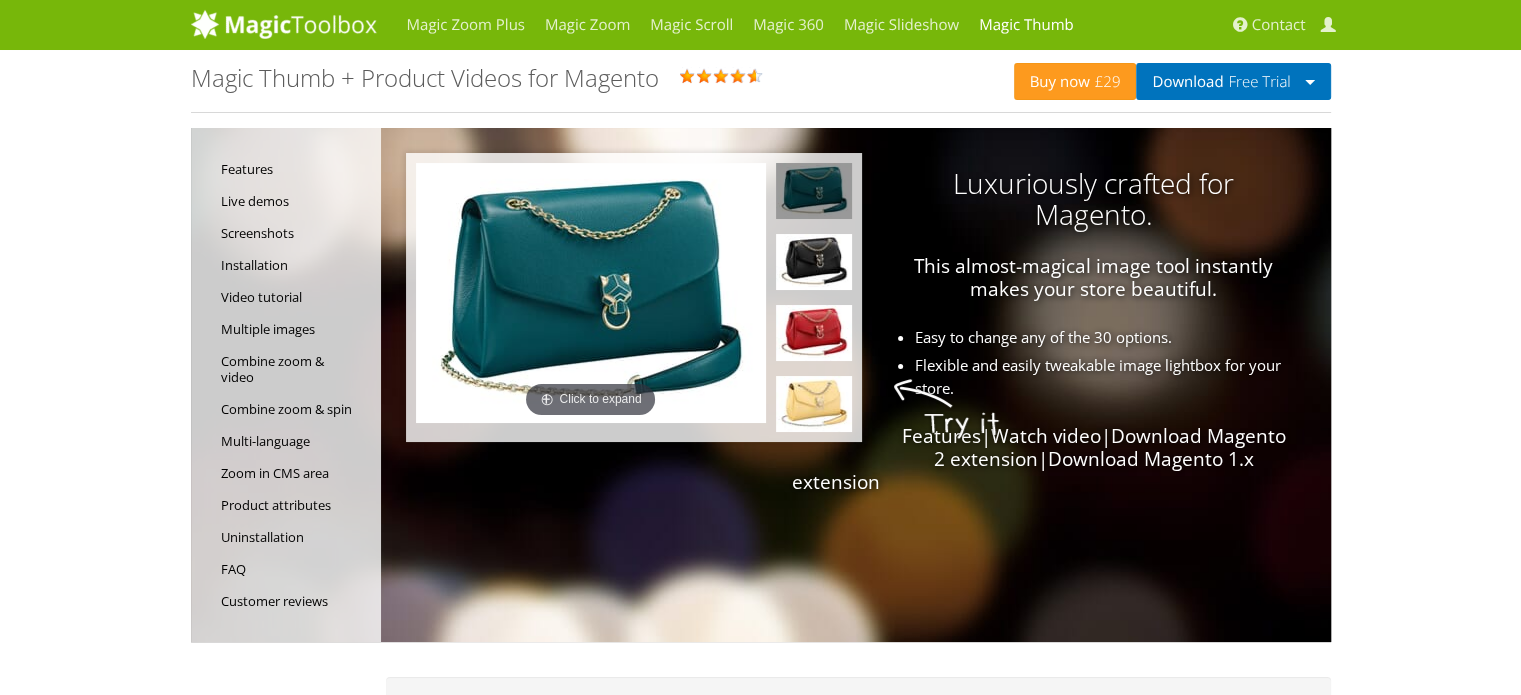 scroll, scrollTop: 10552, scrollLeft: 0, axis: vertical 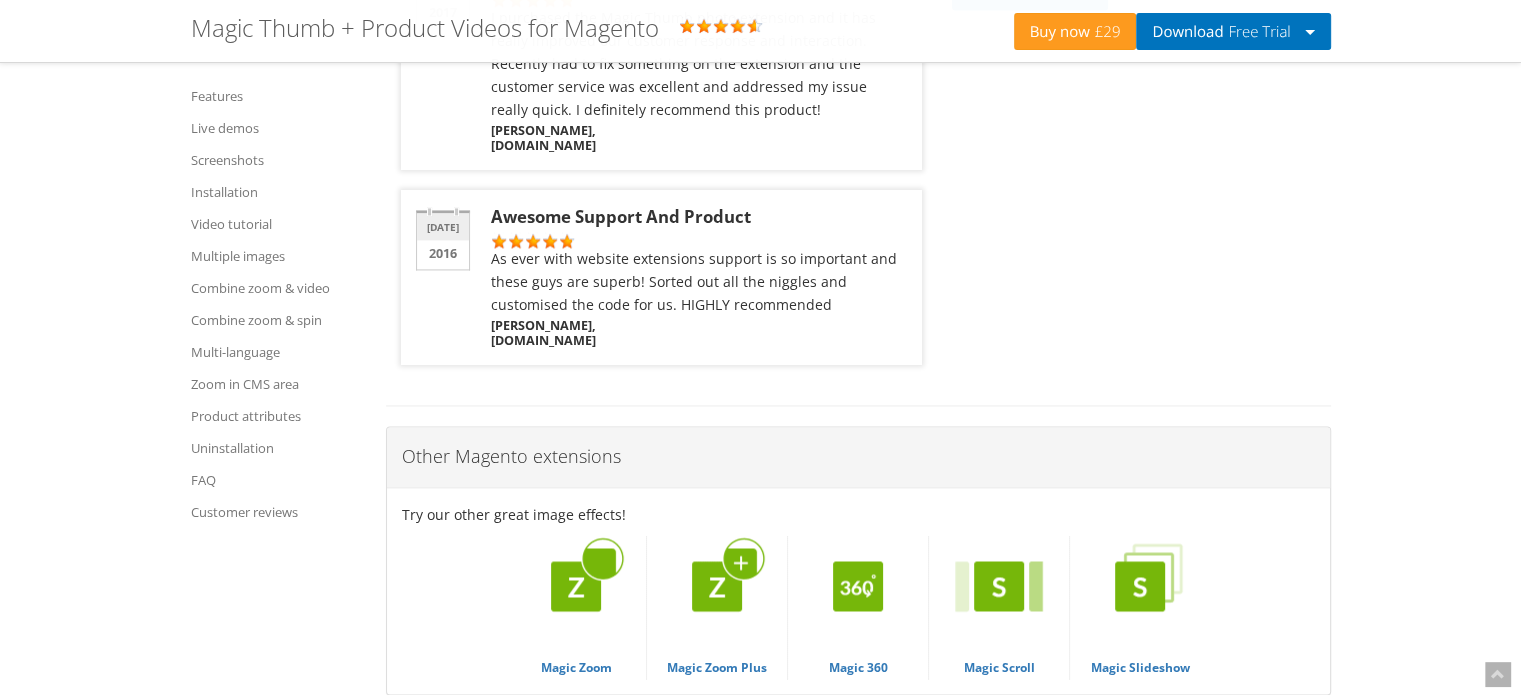 click on "Does Magic Thumb support video?" at bounding box center [517, -779] 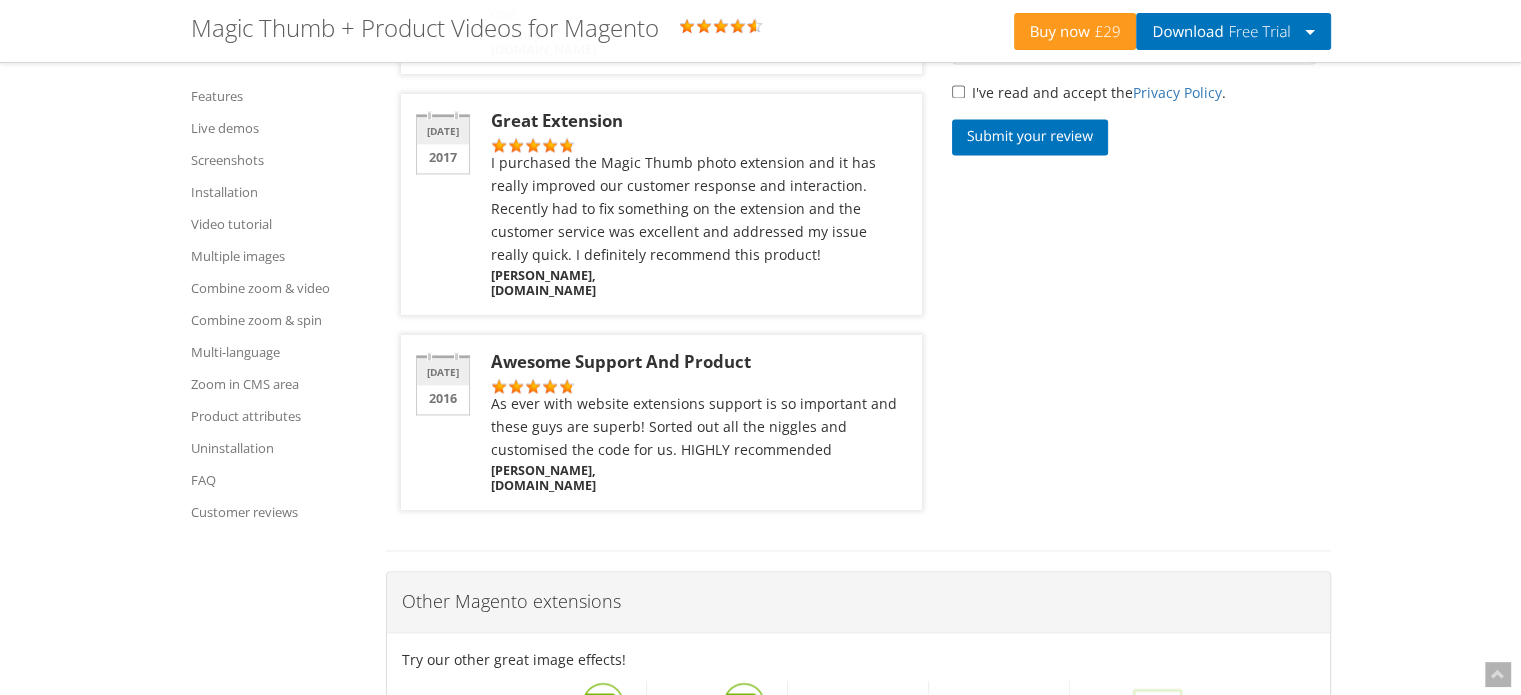 click on "If you're using  Magento 1.x  add your video url here:  Catalog > Manage Products > [Your product] > 'General' tab > 'Product videos' field" at bounding box center (870, -703) 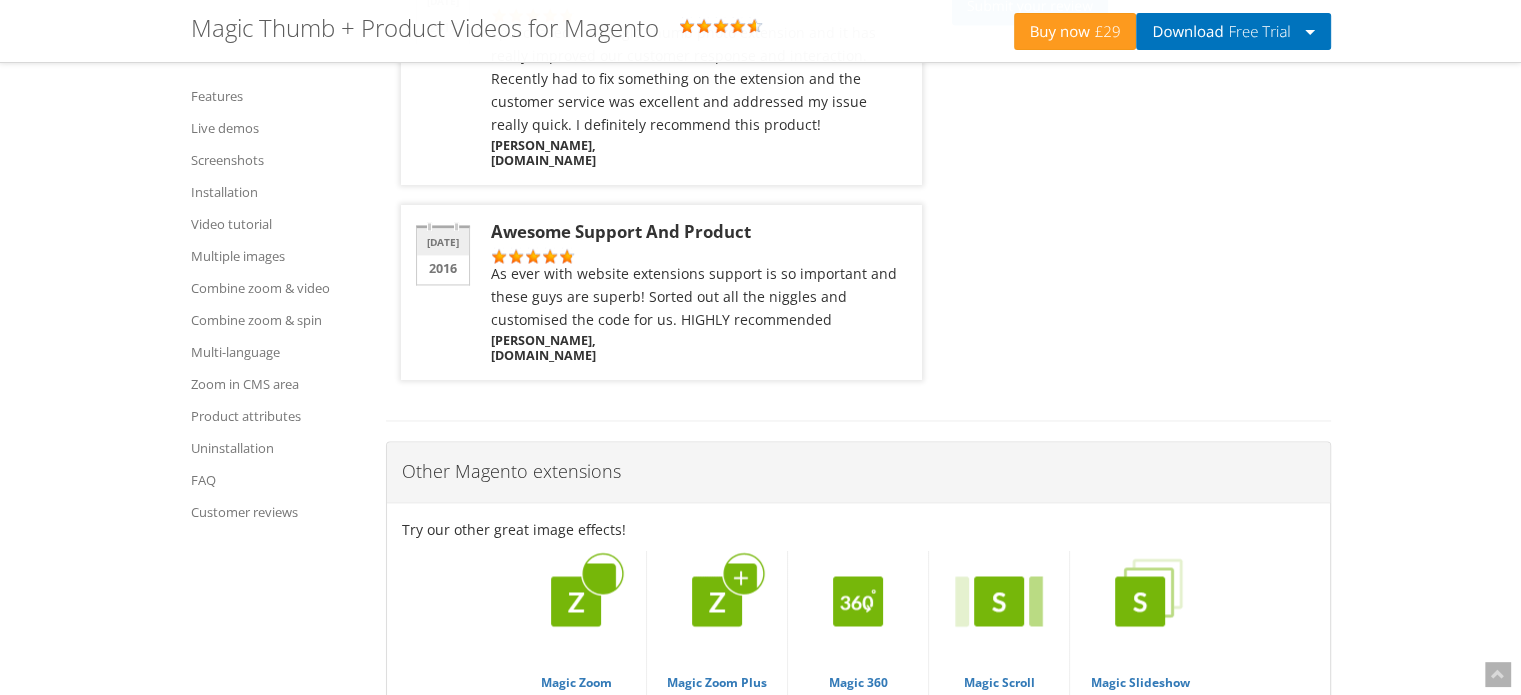 scroll, scrollTop: 10752, scrollLeft: 0, axis: vertical 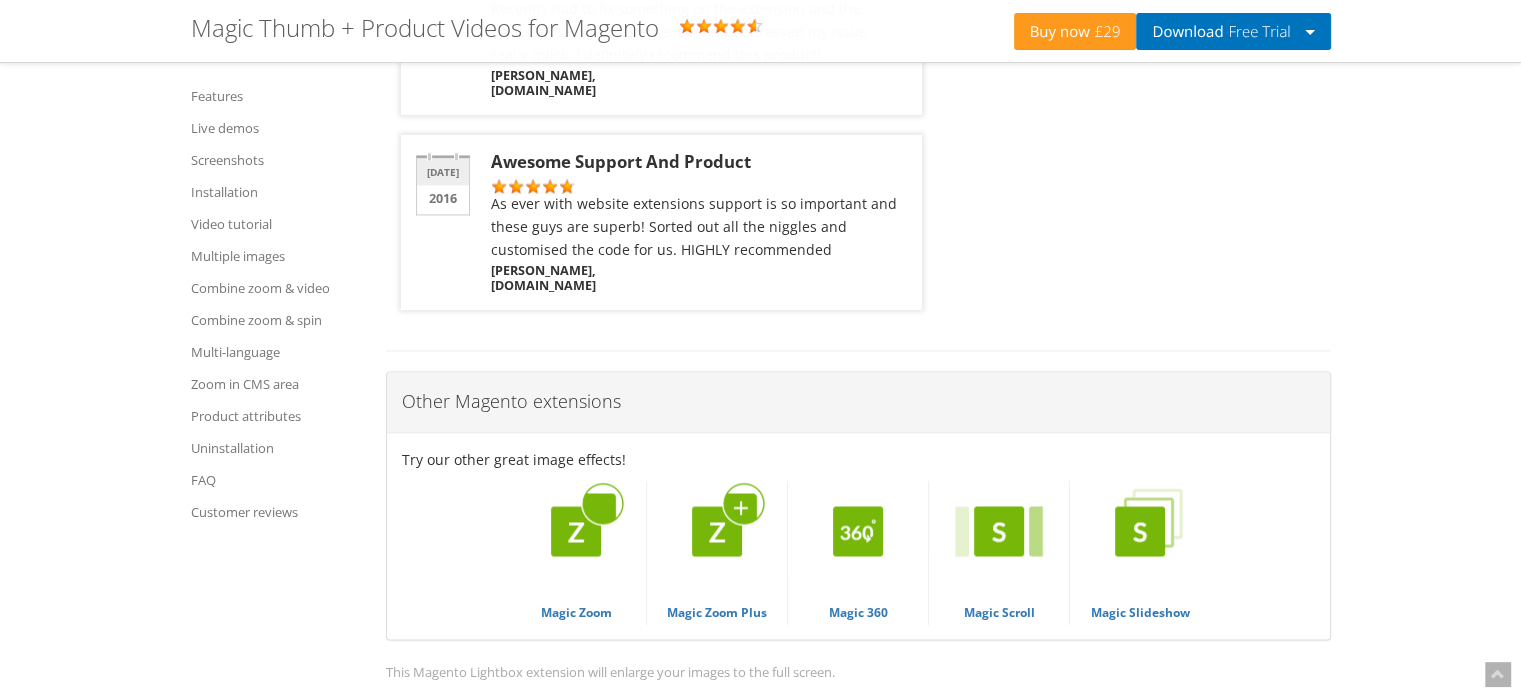 click on "Magic Zoom Plus   Magic Zoom   Magic Scroll   Magic 360   Magic Slideshow   Magic Thumb    Contact   My Account   Buy now  £29   Download  Free Trial    Magento 2 extension  Magento 1.x extension Magic Thumb + Product Videos for Magento   Rating: 4.8 ( 4 reviews ) Features Live demos Screenshots Installation Video tutorial Multiple images Combine zoom & video Combine zoom & spin Multi-language Zoom in CMS area Product attributes Uninstallation FAQ Customer reviews Click to expand         Luxuriously crafted for Magento. This almost-magical image tool instantly makes your store beautiful. Easy to change any of the 30 options. Flexible and easily tweakable image lightbox for your store. Features  |  Watch video  |  Download Magento 2 extension  |  Download Magento 1.x extension No coding required. Use your Magic Thumb extension almost anywhere on your Magento site. You can even apply different zoom options to each page or block. Supported pages & blocks Product details page Category page" at bounding box center (760, -4738) 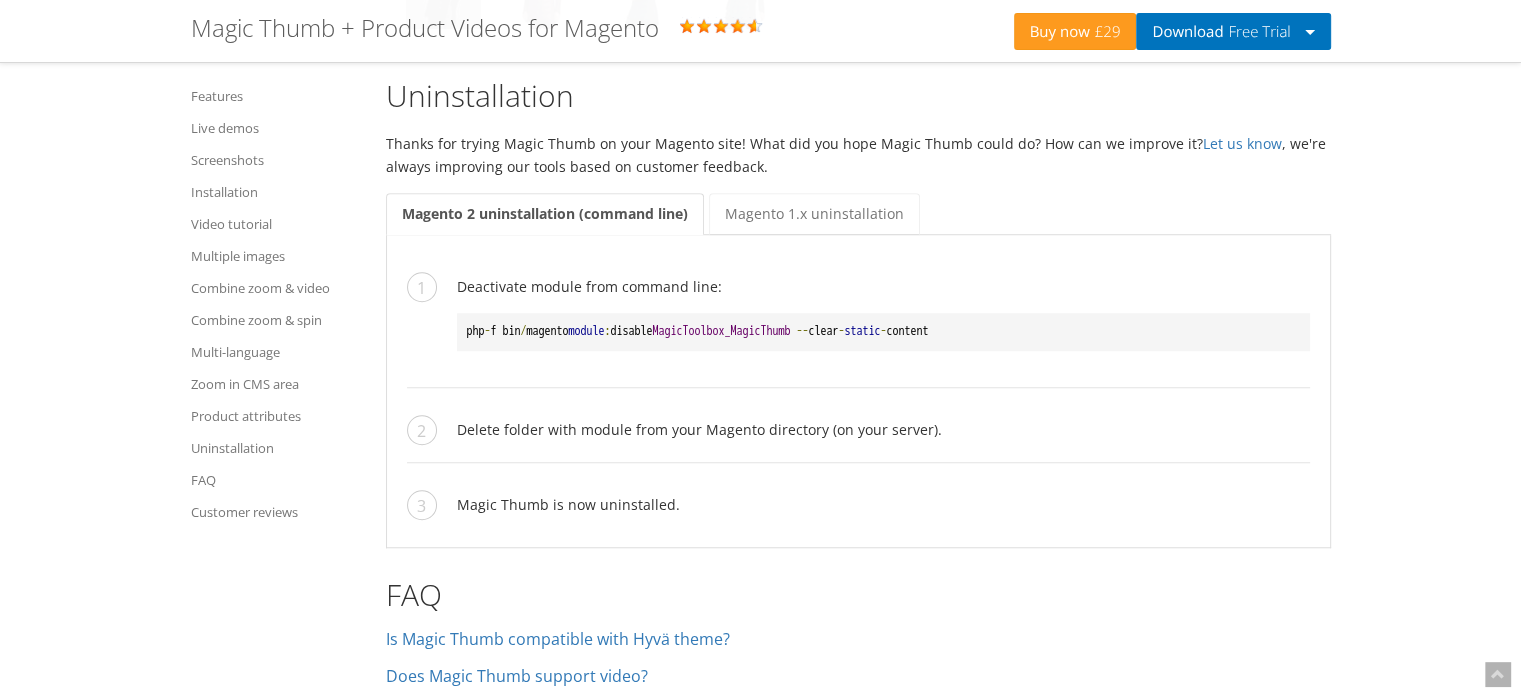 scroll, scrollTop: 9072, scrollLeft: 0, axis: vertical 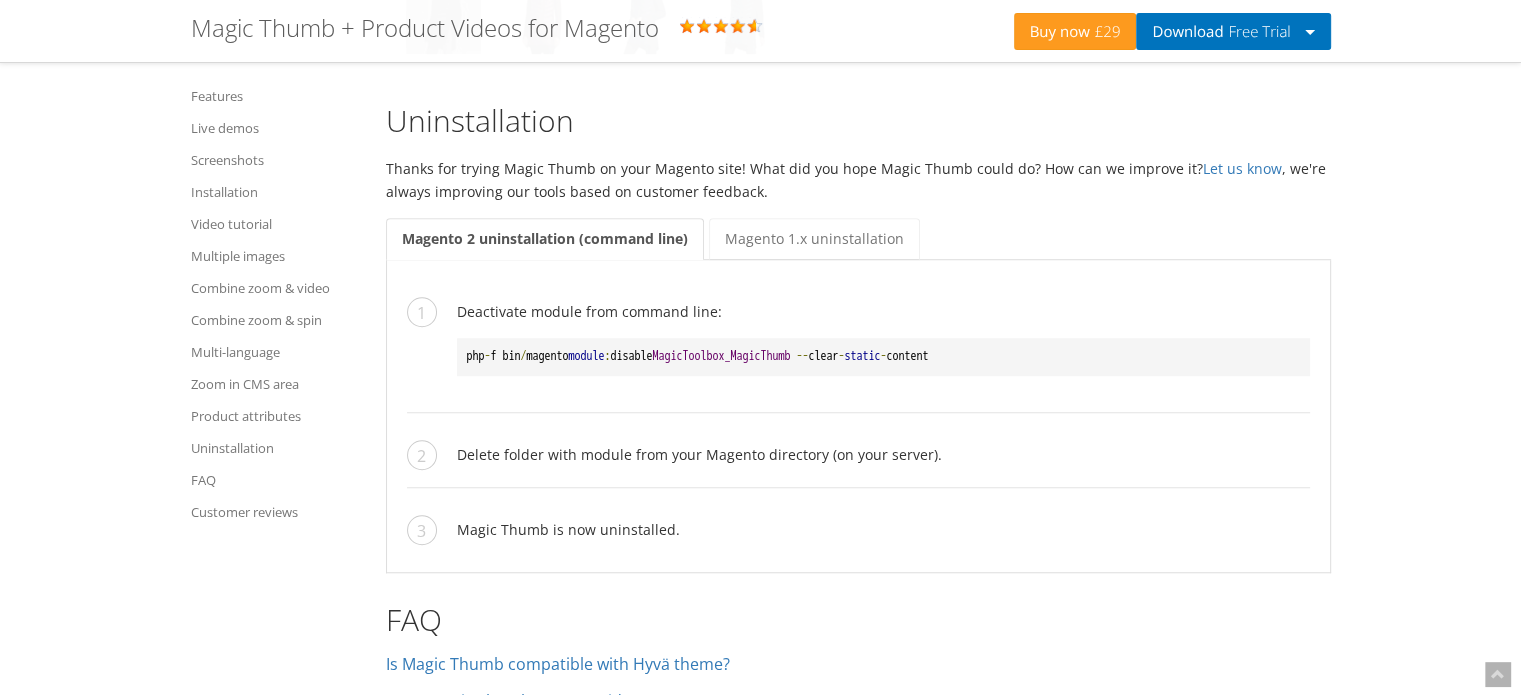 click on "Click ' Save ' button." at bounding box center (858, -607) 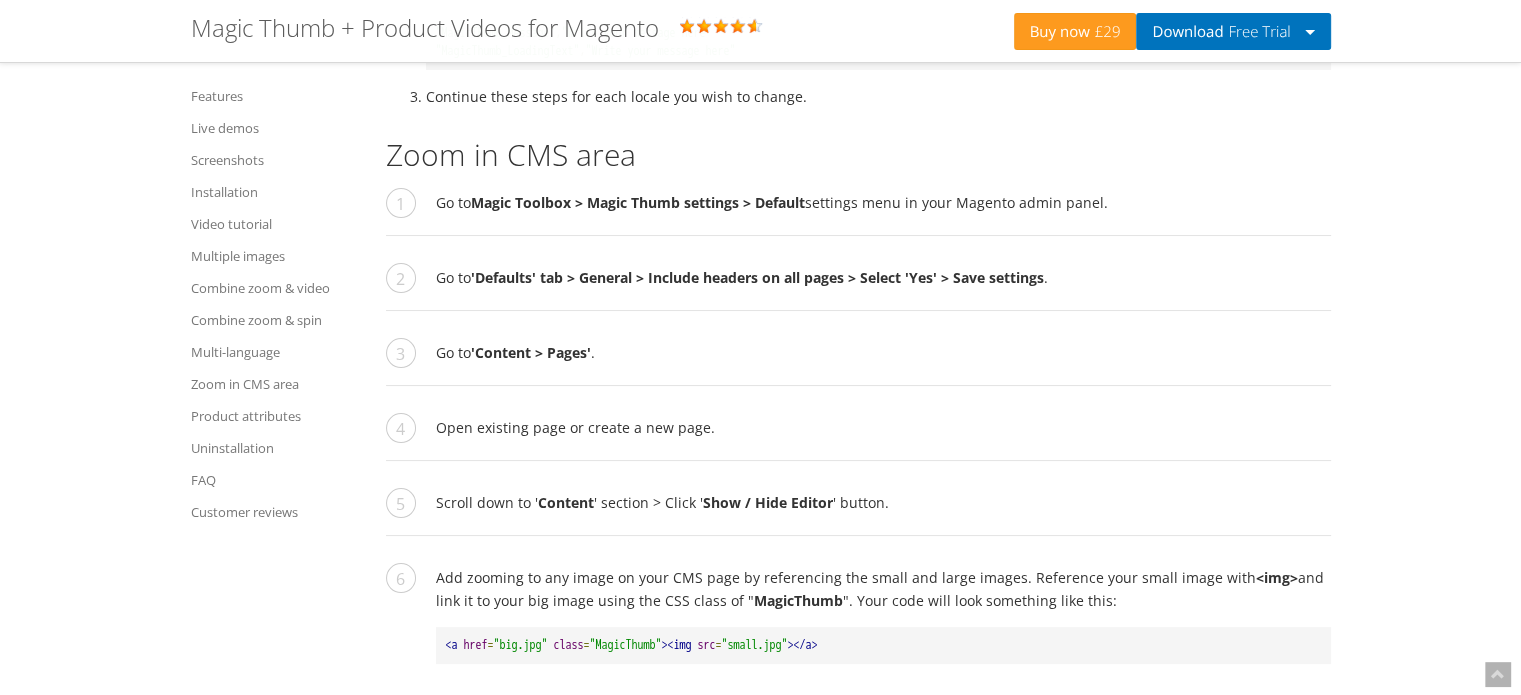 scroll, scrollTop: 7552, scrollLeft: 0, axis: vertical 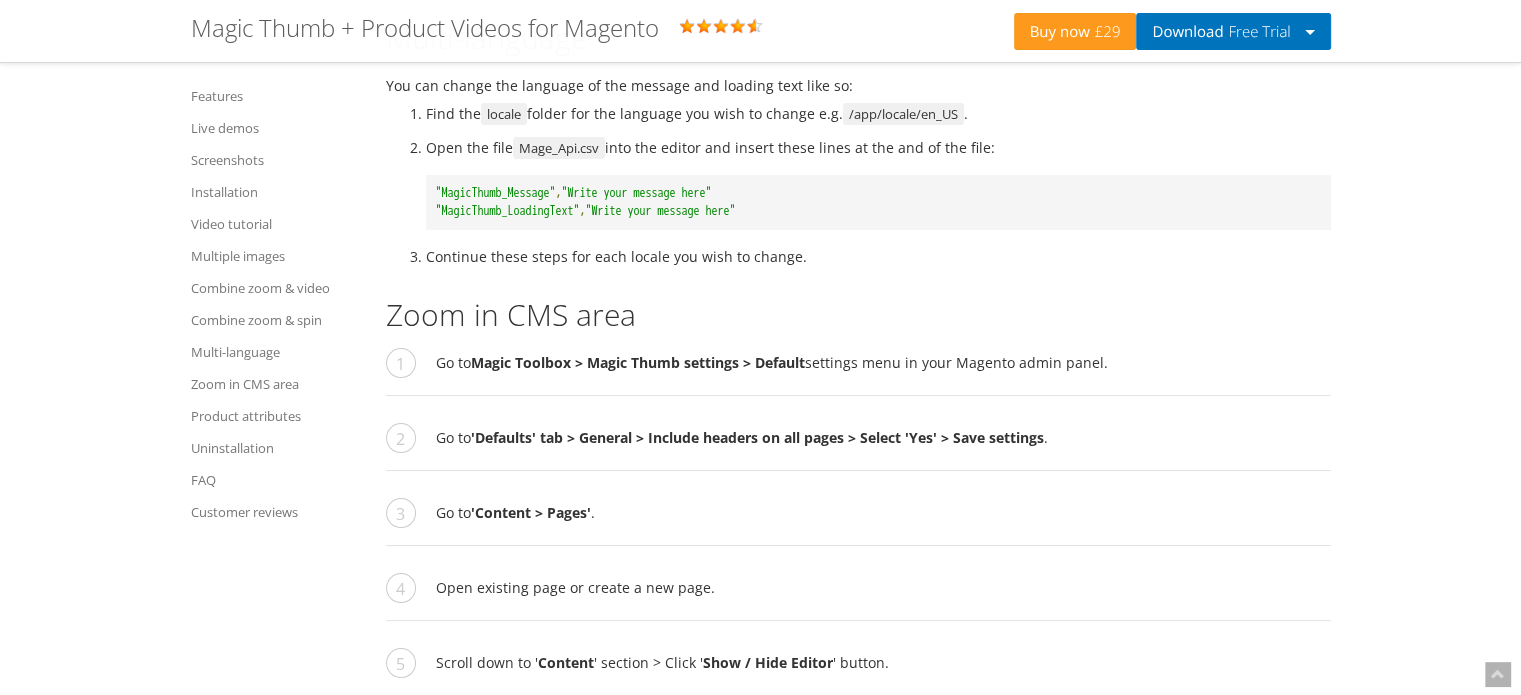click on "Magic Zoom Plus   Magic Zoom   Magic Scroll   Magic 360   Magic Slideshow   Magic Thumb    Contact   My Account   Buy now  £29   Download  Free Trial    Magento 2 extension  Magento 1.x extension Magic Thumb + Product Videos for Magento   Rating: 4.8 ( 4 reviews ) Features Live demos Screenshots Installation Video tutorial Multiple images Combine zoom & video Combine zoom & spin Multi-language Zoom in CMS area Product attributes Uninstallation FAQ Customer reviews Click to expand         Luxuriously crafted for Magento. This almost-magical image tool instantly makes your store beautiful. Easy to change any of the 30 options. Flexible and easily tweakable image lightbox for your store. Features  |  Watch video  |  Download Magento 2 extension  |  Download Magento 1.x extension No coding required. Use your Magic Thumb extension almost anywhere on your Magento site. You can even apply different zoom options to each page or block. Supported pages & blocks Product details page Category page" at bounding box center [760, -1538] 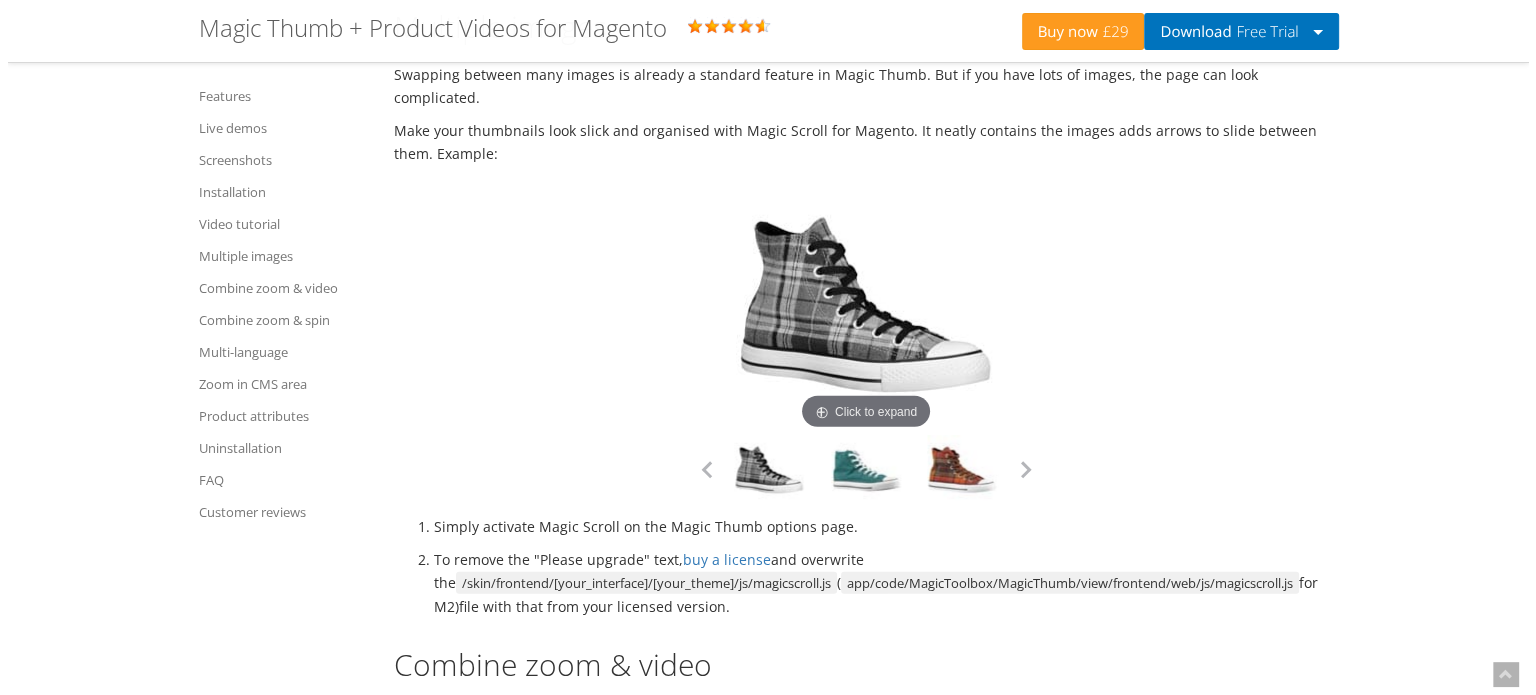 scroll, scrollTop: 5592, scrollLeft: 0, axis: vertical 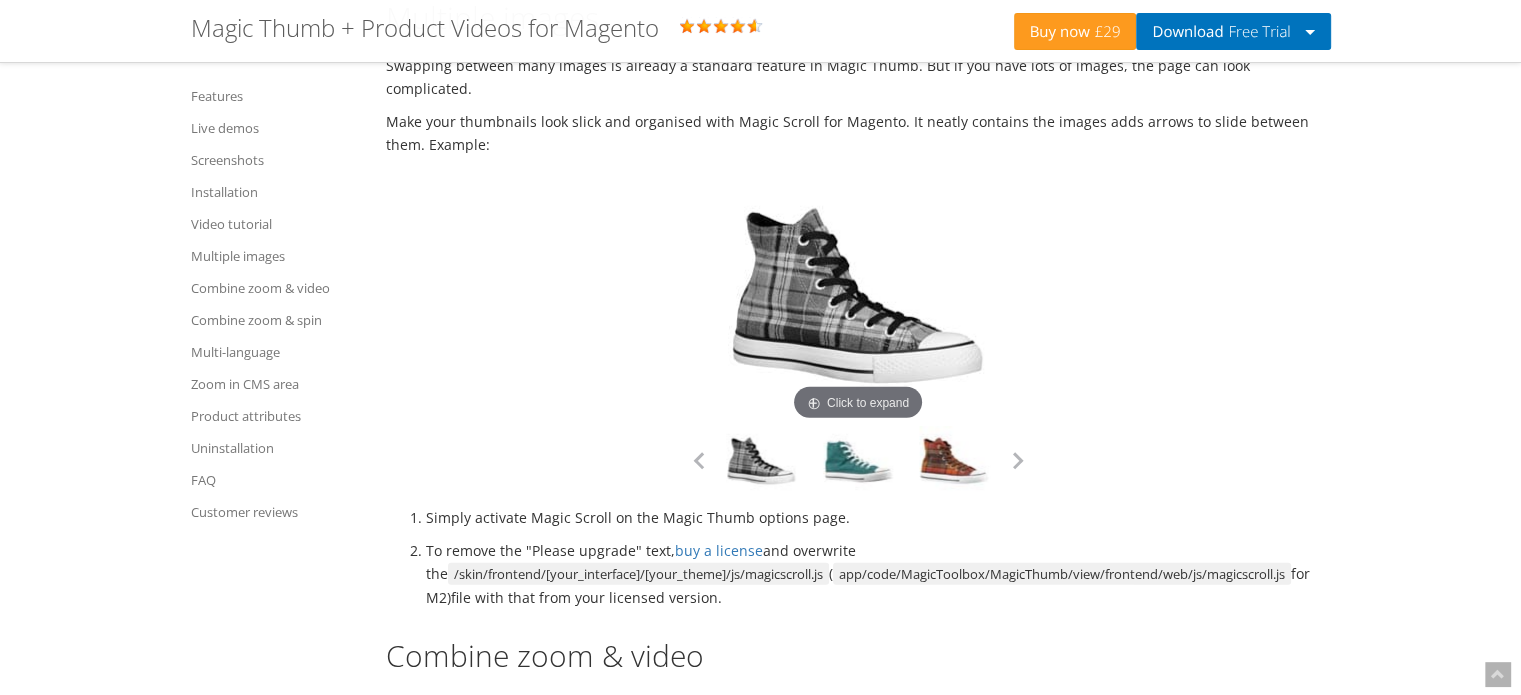 click at bounding box center (1210, -684) 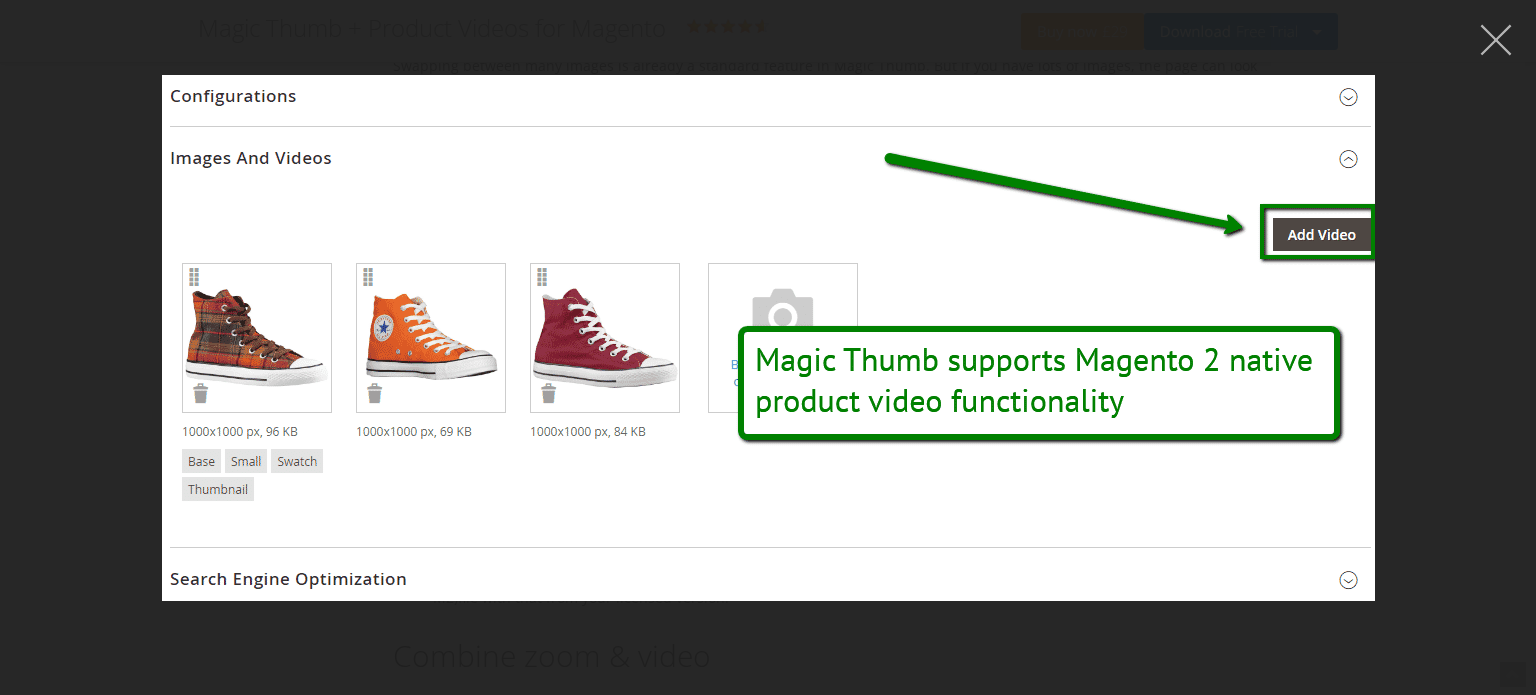 click at bounding box center (1496, 40) 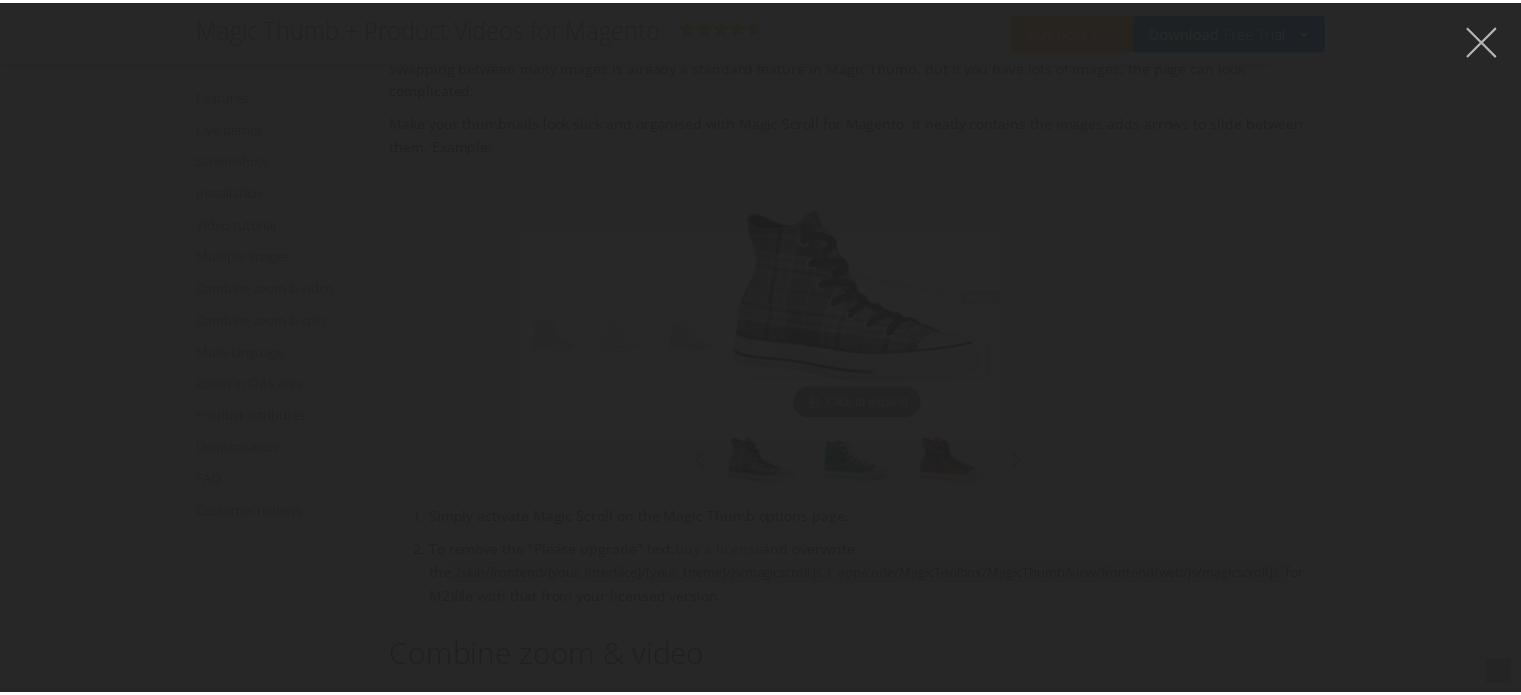 scroll, scrollTop: 6257, scrollLeft: 0, axis: vertical 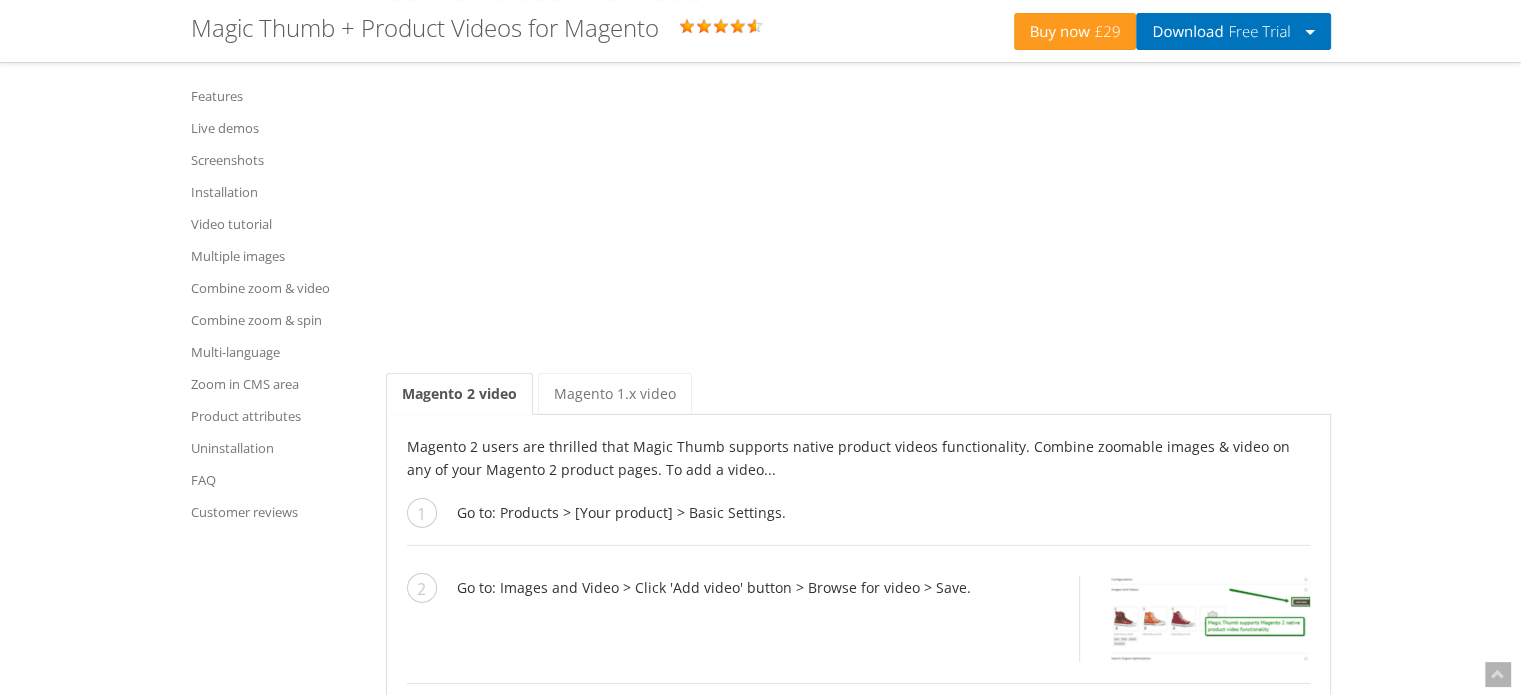 click on "Magic Zoom Plus   Magic Zoom   Magic Scroll   Magic 360   Magic Slideshow   Magic Thumb    Contact   My Account   Buy now  £29   Download  Free Trial    Magento 2 extension  Magento 1.x extension Magic Thumb + Product Videos for Magento   Rating: 4.8 ( 4 reviews ) Features Live demos Screenshots Installation Video tutorial Multiple images Combine zoom & video Combine zoom & spin Multi-language Zoom in CMS area Product attributes Uninstallation FAQ Customer reviews Click to expand         Luxuriously crafted for Magento. This almost-magical image tool instantly makes your store beautiful. Easy to change any of the 30 options. Flexible and easily tweakable image lightbox for your store. Features  |  Watch video  |  Download Magento 2 extension  |  Download Magento 1.x extension No coding required. Use your Magic Thumb extension almost anywhere on your Magento site. You can even apply different zoom options to each page or block. Supported pages & blocks Product details page Category page" at bounding box center (760, -243) 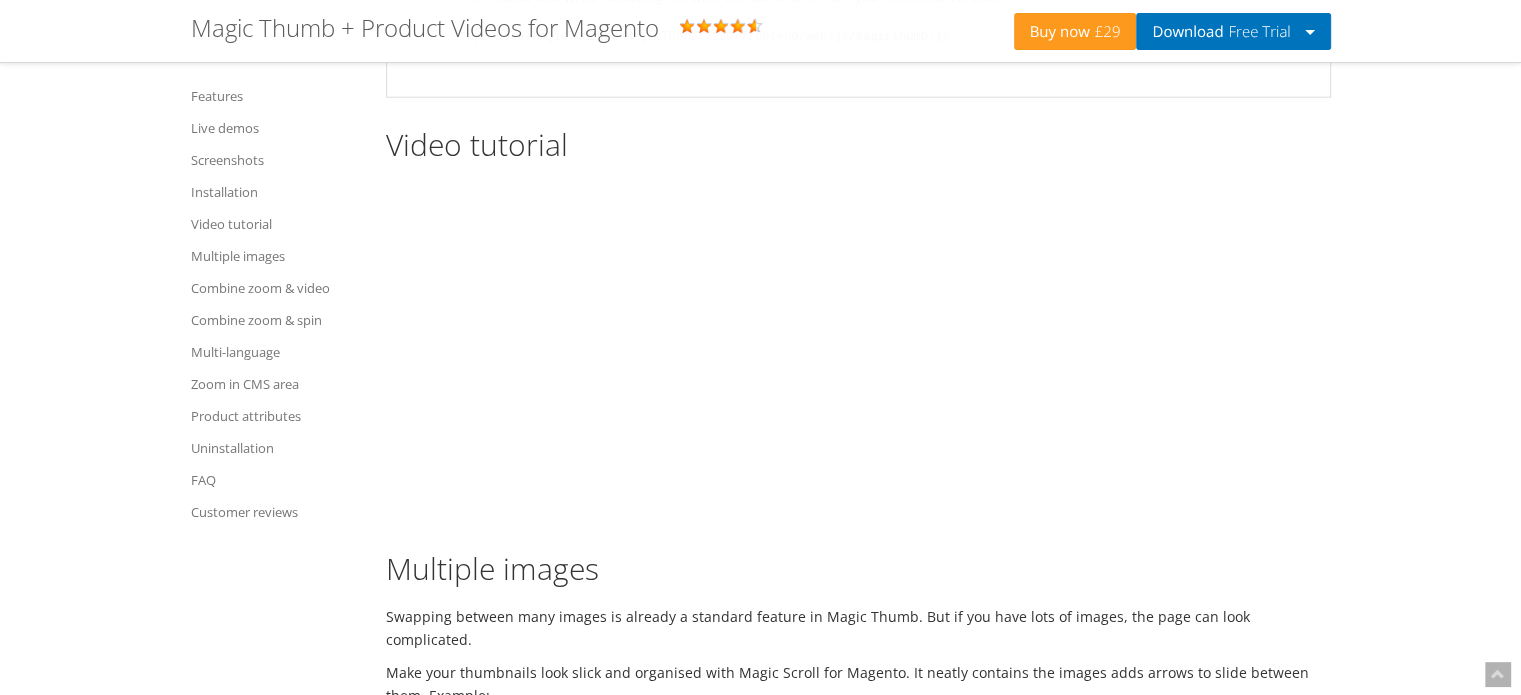 scroll, scrollTop: 4977, scrollLeft: 0, axis: vertical 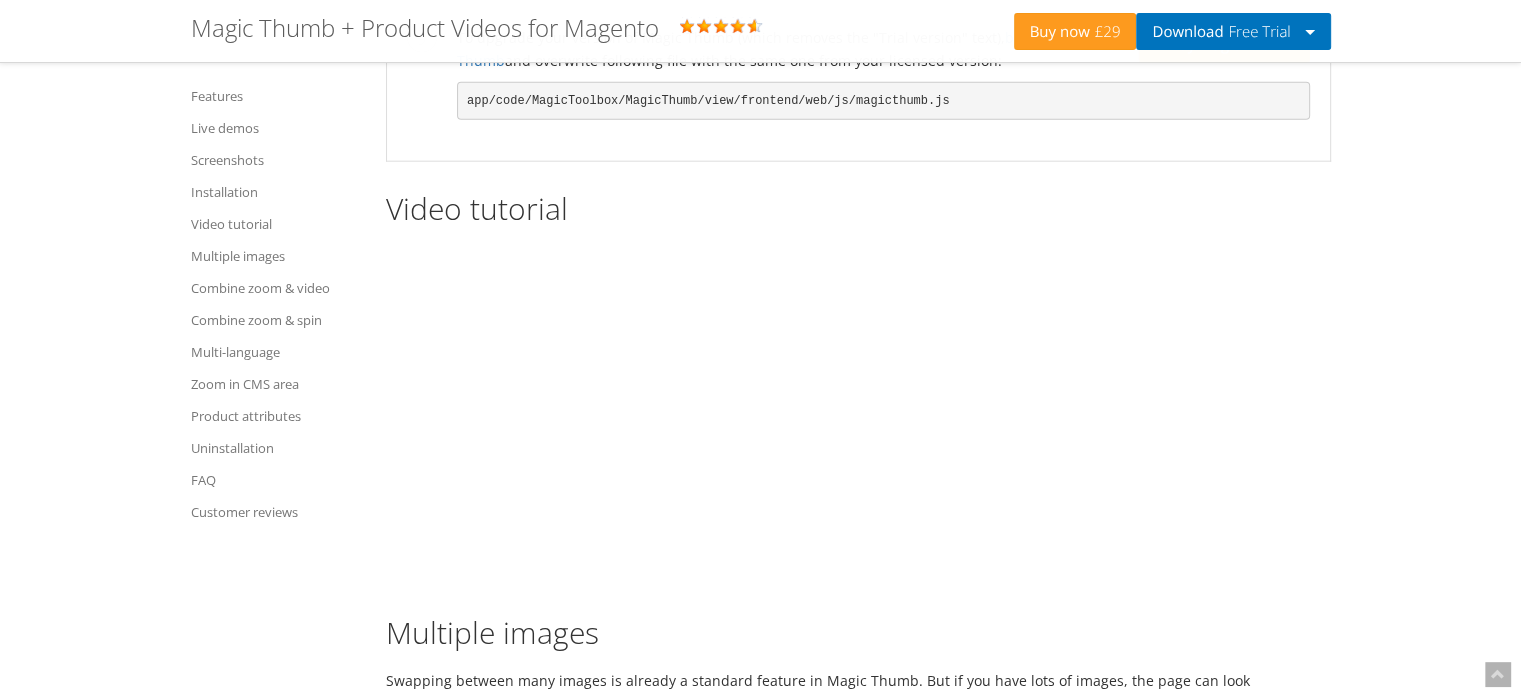 drag, startPoint x: 513, startPoint y: 254, endPoint x: 990, endPoint y: 262, distance: 477.06708 